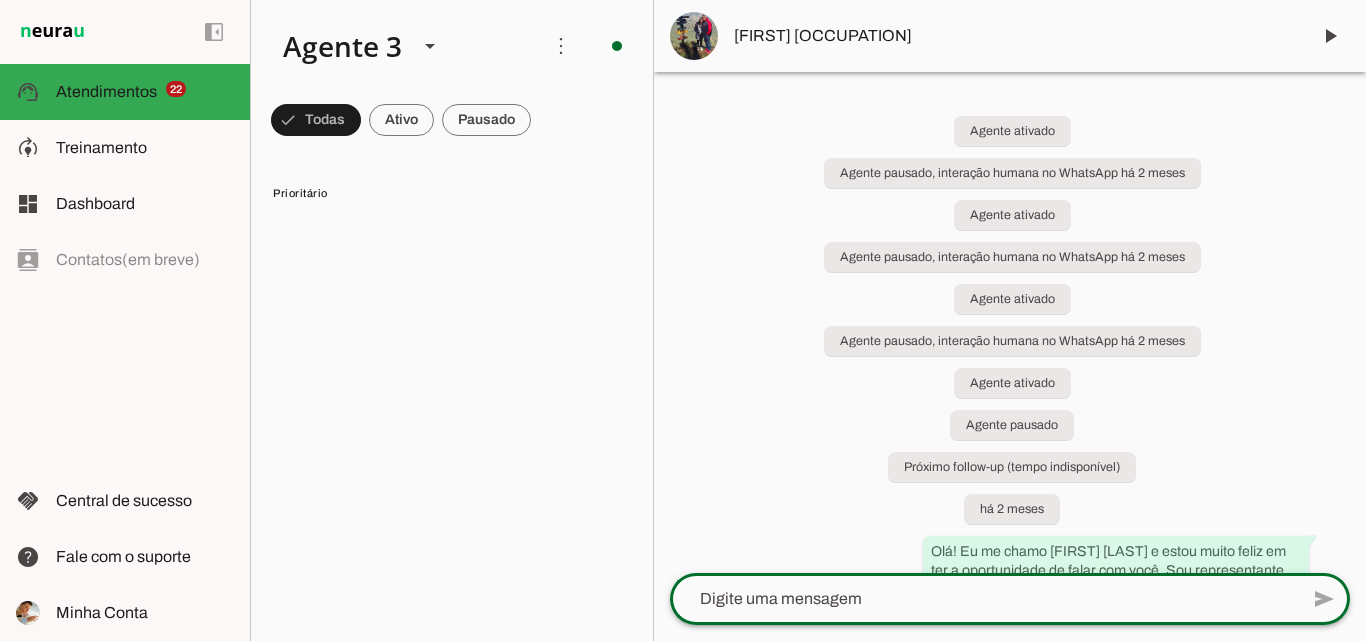 scroll, scrollTop: 0, scrollLeft: 0, axis: both 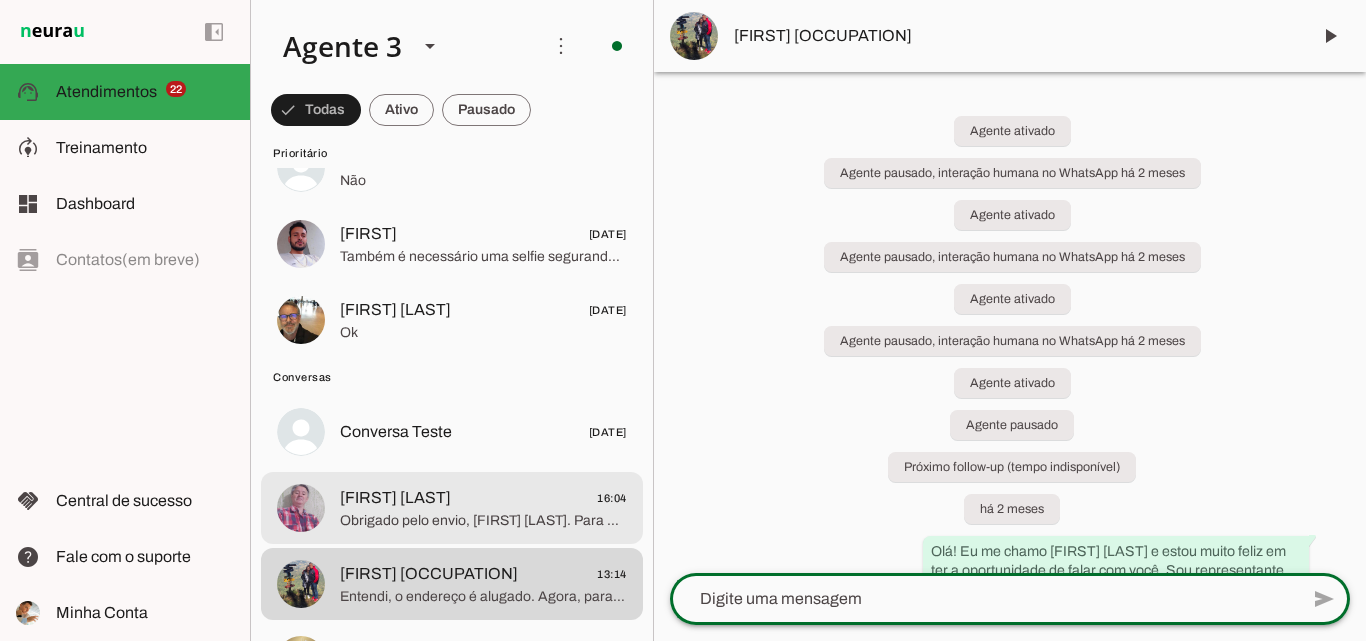click on "[FIRST] [LAST]
[TIME]" 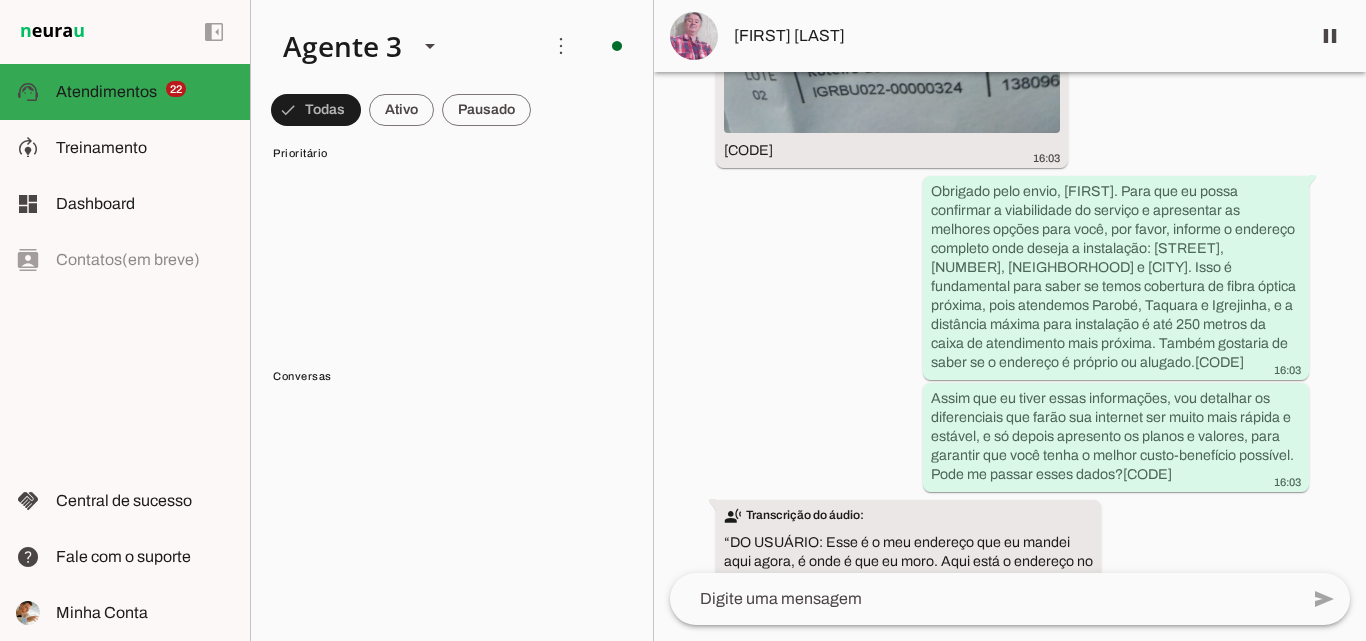 scroll, scrollTop: 0, scrollLeft: 0, axis: both 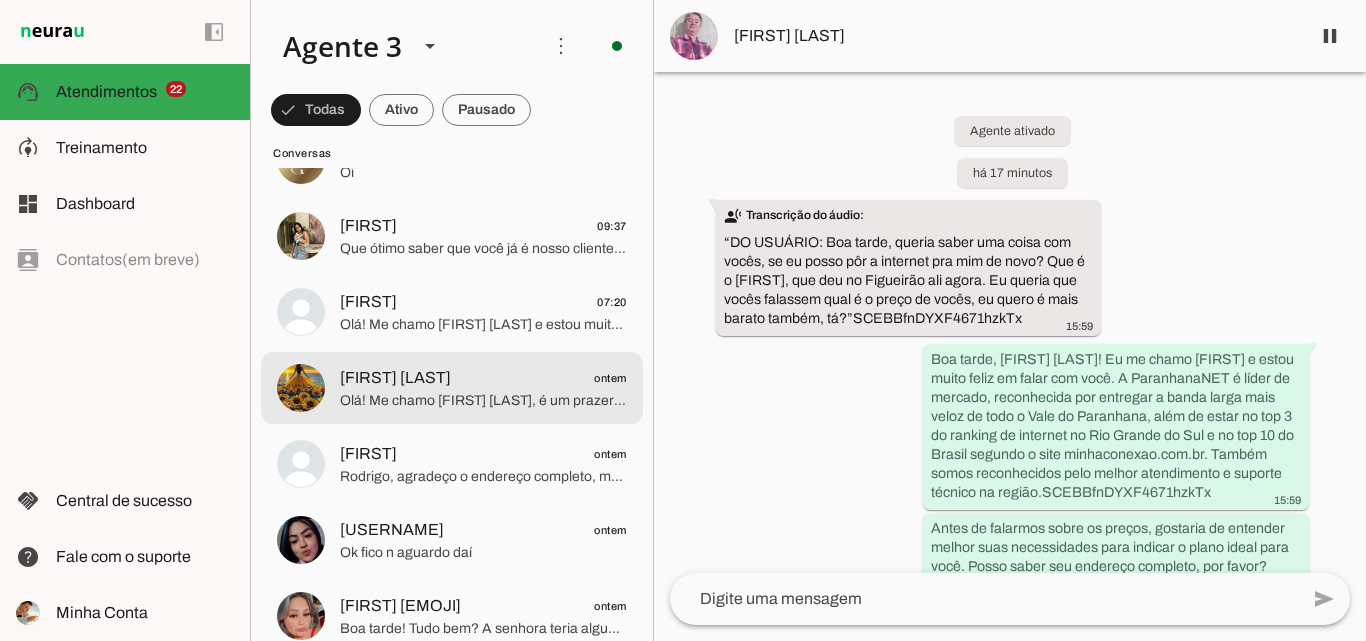click on "Olá! Me chamo [FIRST] [LAST], é um prazer falar com você. A ParanhanaNET é líder de mercado e reconhecida como o provedor que entrega a banda larga mais rápida de todo o Vale do Paranhana. Estamos no top 3 em velocidade no Rio Grande do Sul e no top 10 do Brasil, segundo o site minhaconexao.com.br. Além disso, somos reconhecidos pelo melhor atendimento e suporte técnico na região.
Antes de falarmos sobre planos e valores, gostaria de entender melhor suas necessidades para indicar a melhor solução para você. Poderia me informar seu endereço completo — [STREET], [NUMBER], [NEIGHBORHOOD] e [CITY]? Assim posso verificar a disponibilidade da nossa rede de fibra óptica para o seu local." 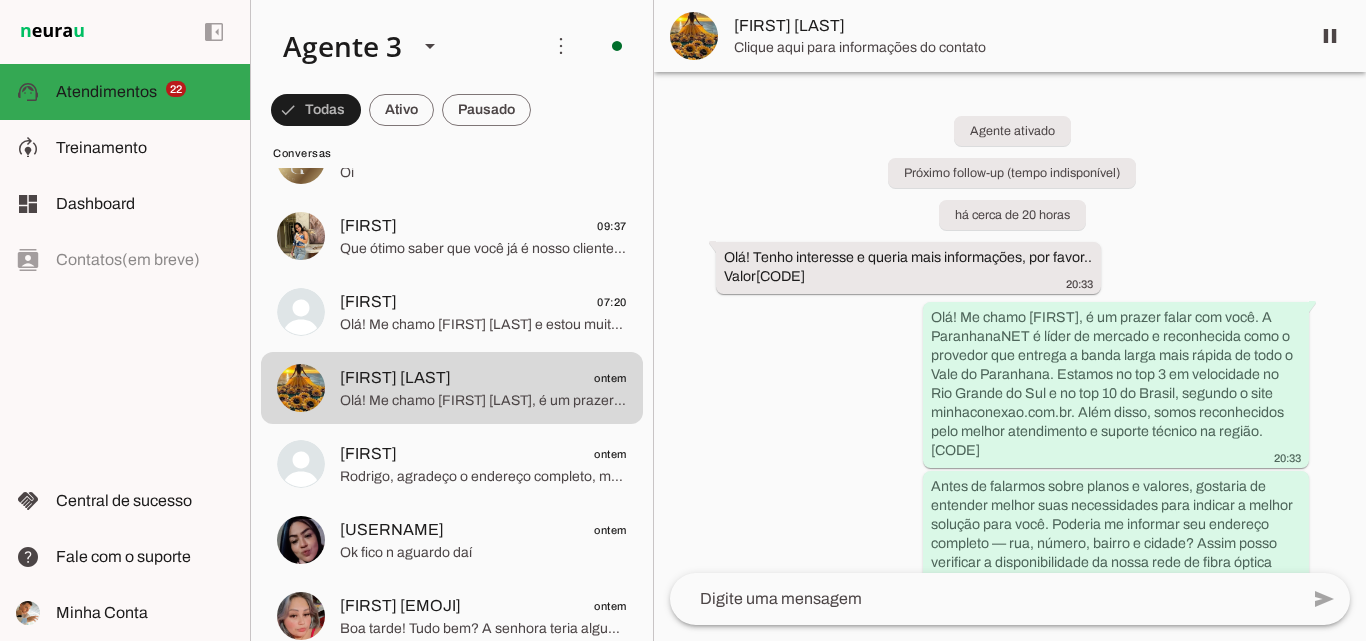 click on "Clique aqui para informações do contato" at bounding box center (1014, 48) 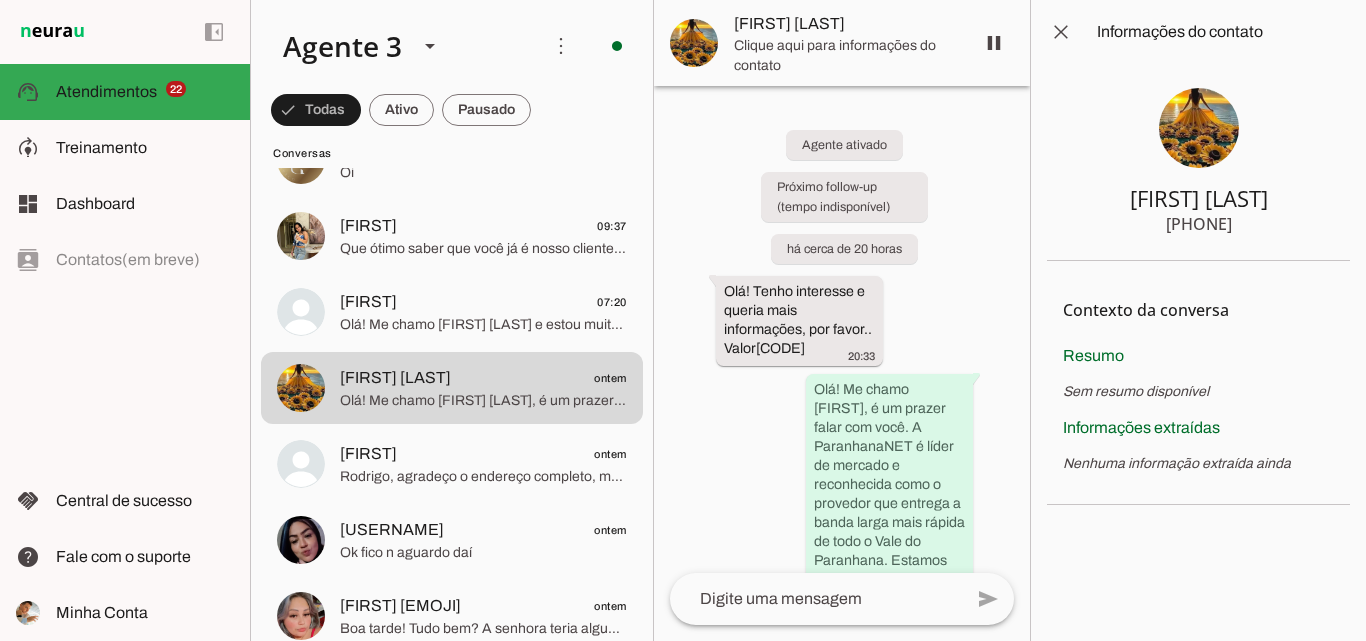 type 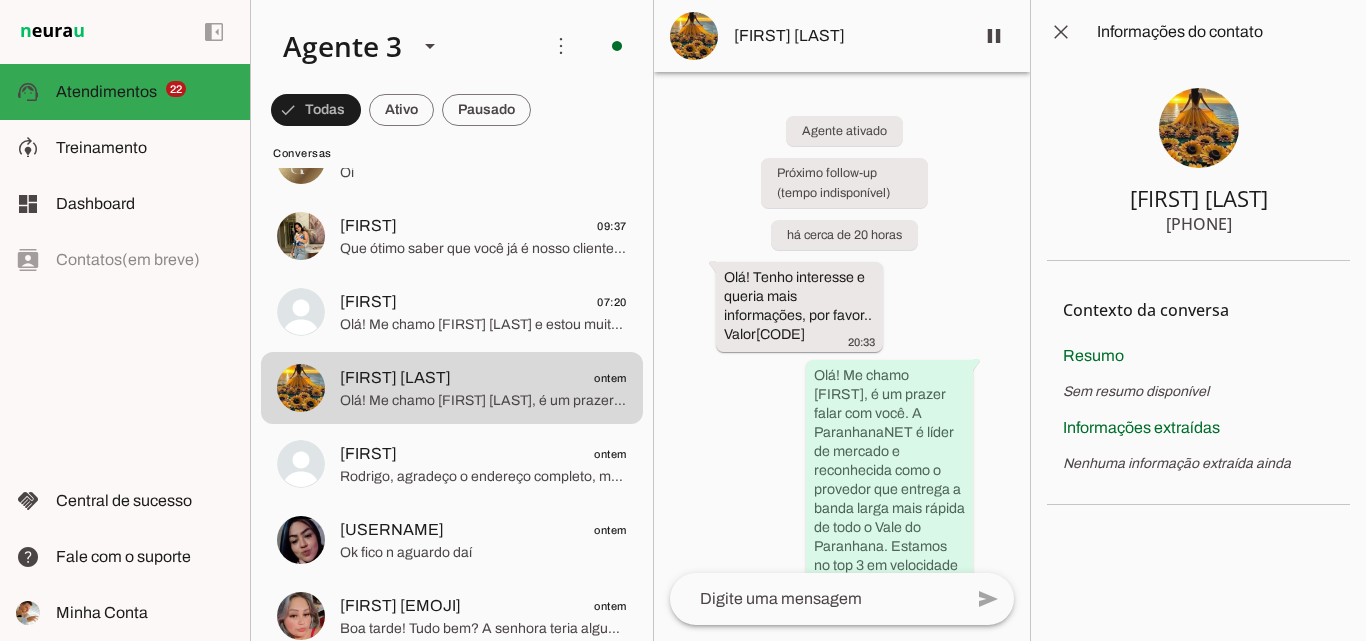 drag, startPoint x: 1005, startPoint y: 110, endPoint x: 1008, endPoint y: 122, distance: 12.369317 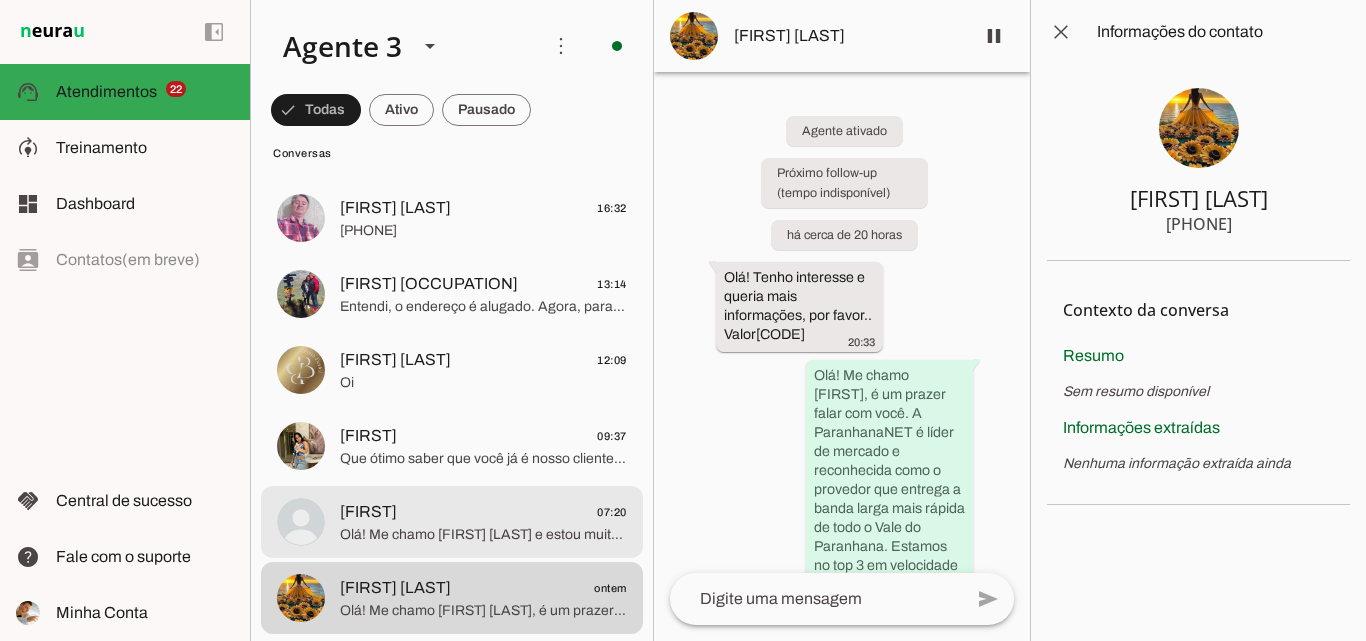 scroll, scrollTop: 2000, scrollLeft: 0, axis: vertical 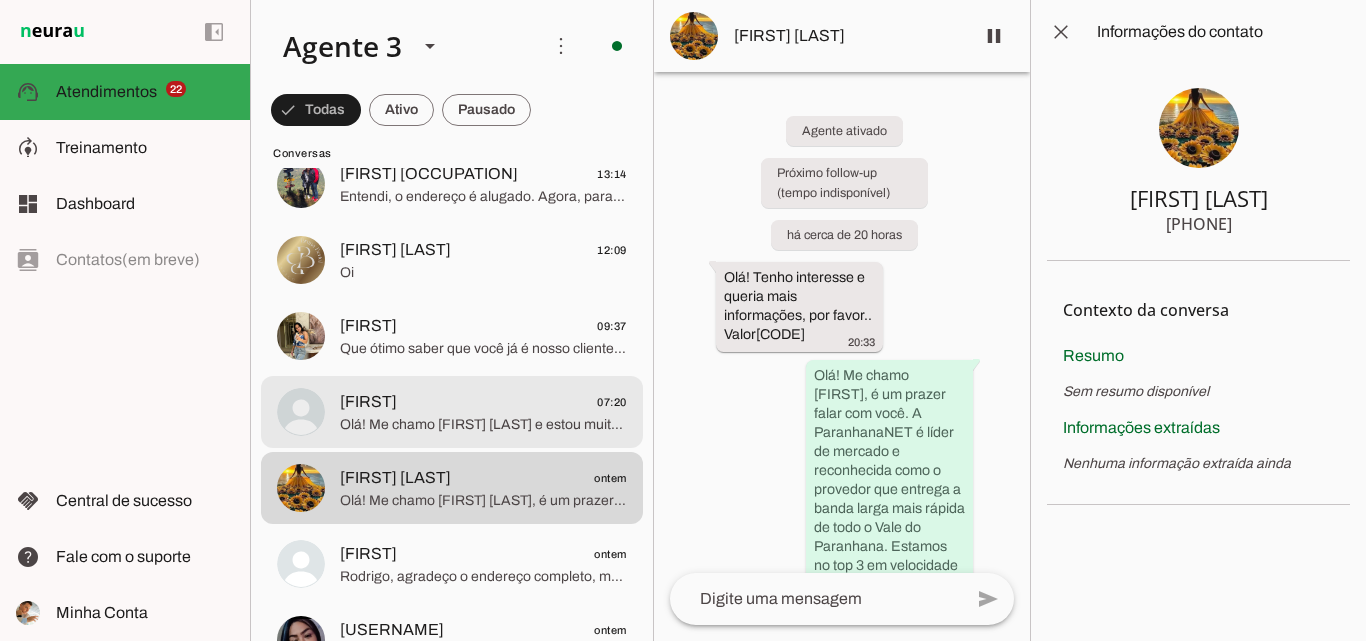 click on "Olá! Me chamo [FIRST] [LAST] e estou muito feliz em falar com você. Quero te apresentar a ParanhanaNET, um provedor líder de mercado, eleito como o provedor que entrega a banda larga mais veloz de todo o Vale do Paranhana. Estamos no top 3 do ranking de velocidade de internet no Rio Grande do Sul e no Top 10 do Brasil, segundo o site www.minhaconexao.com.br. Além disso, somos reconhecidos como o melhor provedor em qualidade de atendimento e suporte técnico no Vale do Paranhana.
Para começarmos, posso saber seu nome, por favor? E também o endereço completo onde você pretende instalar a internet? Assim, verifico a cobertura para seu local." 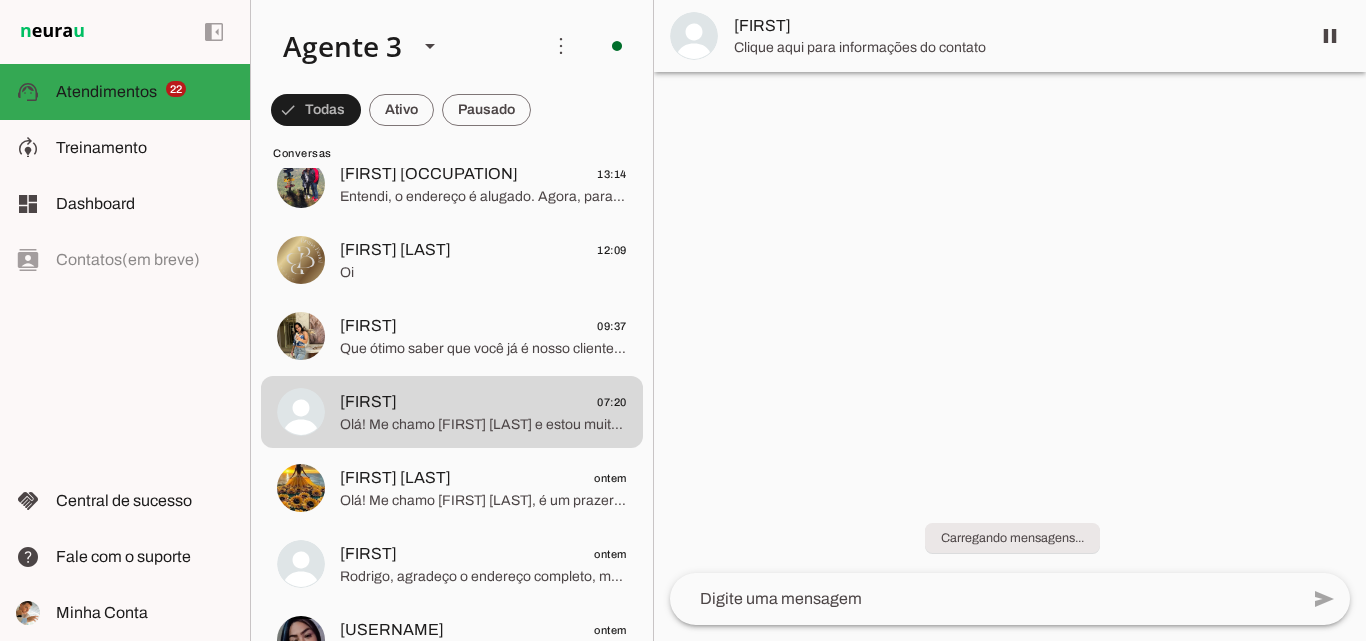 click on "[FIRST]" at bounding box center [1014, 26] 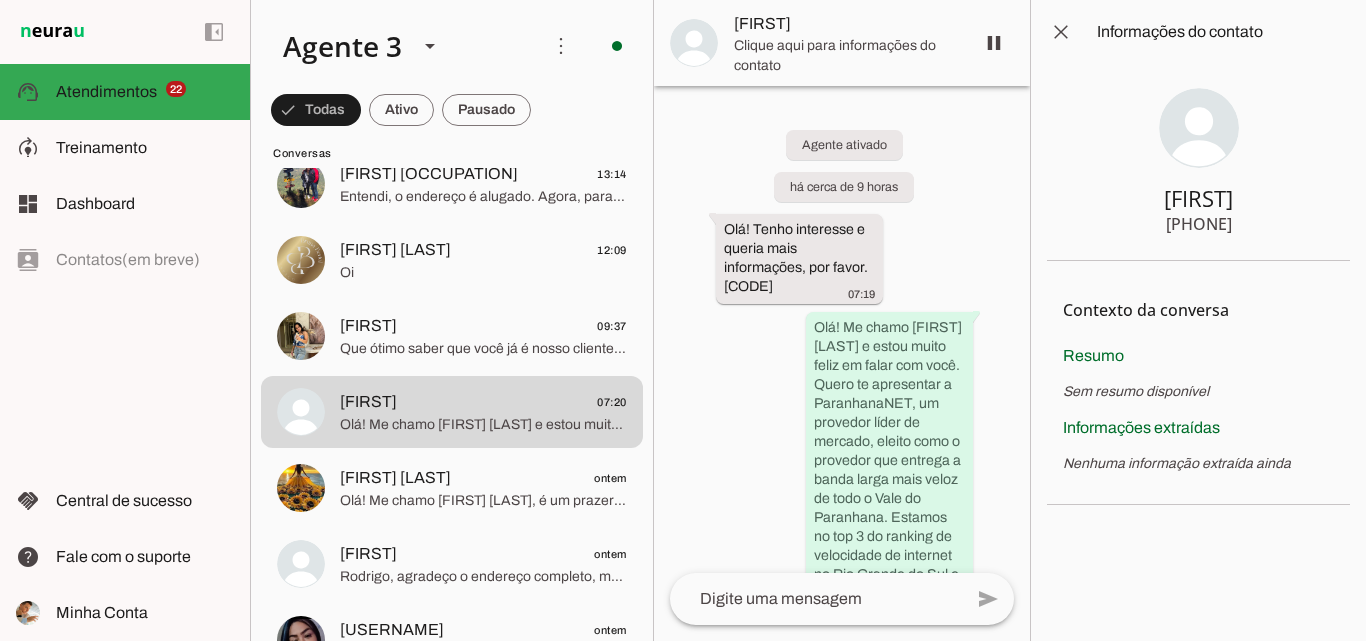 type 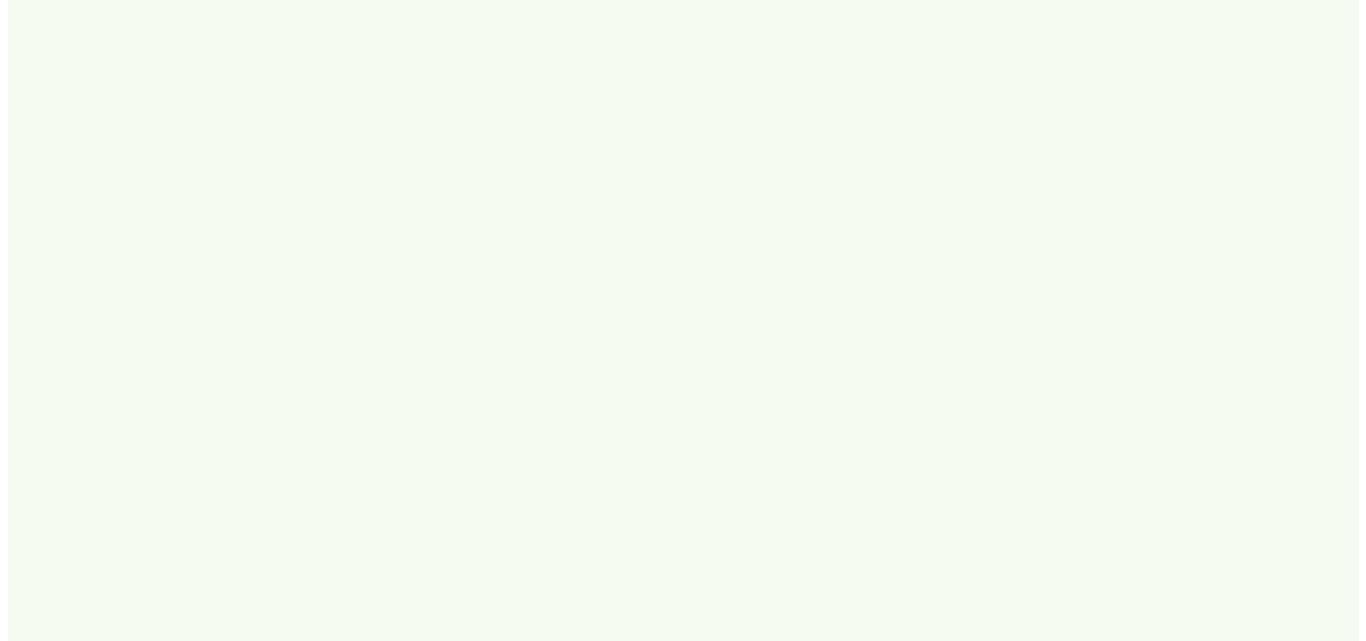 scroll, scrollTop: 0, scrollLeft: 0, axis: both 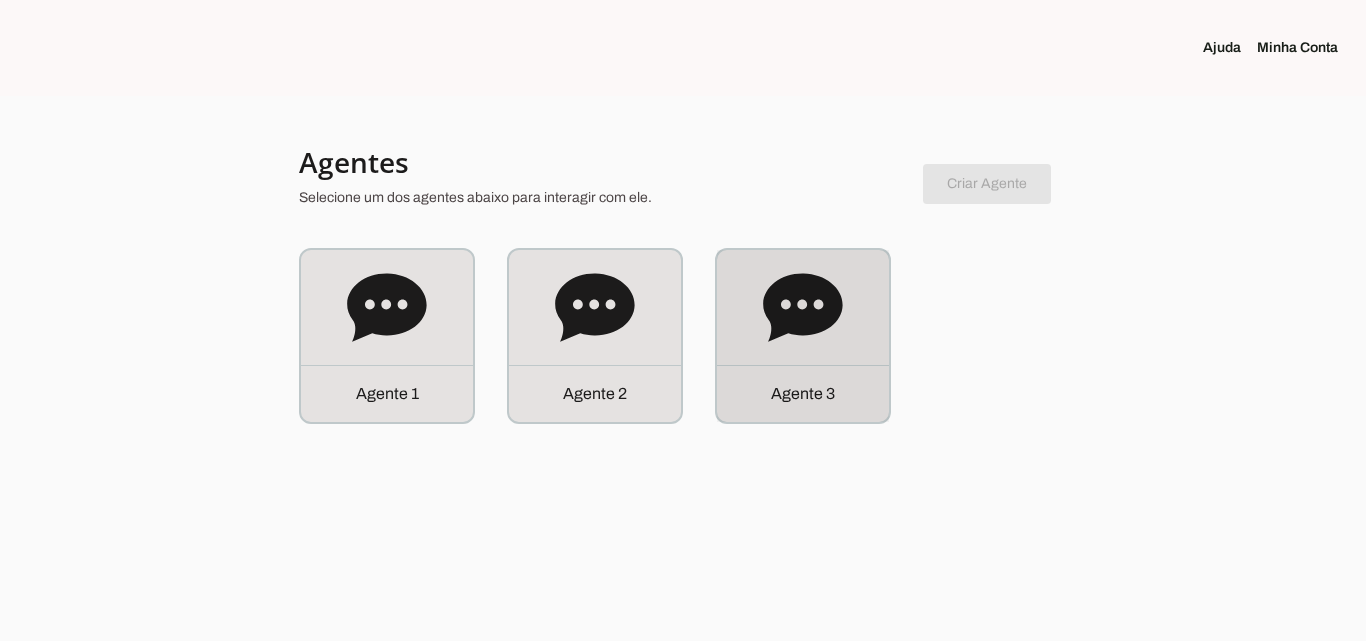 click on "Agente 3" 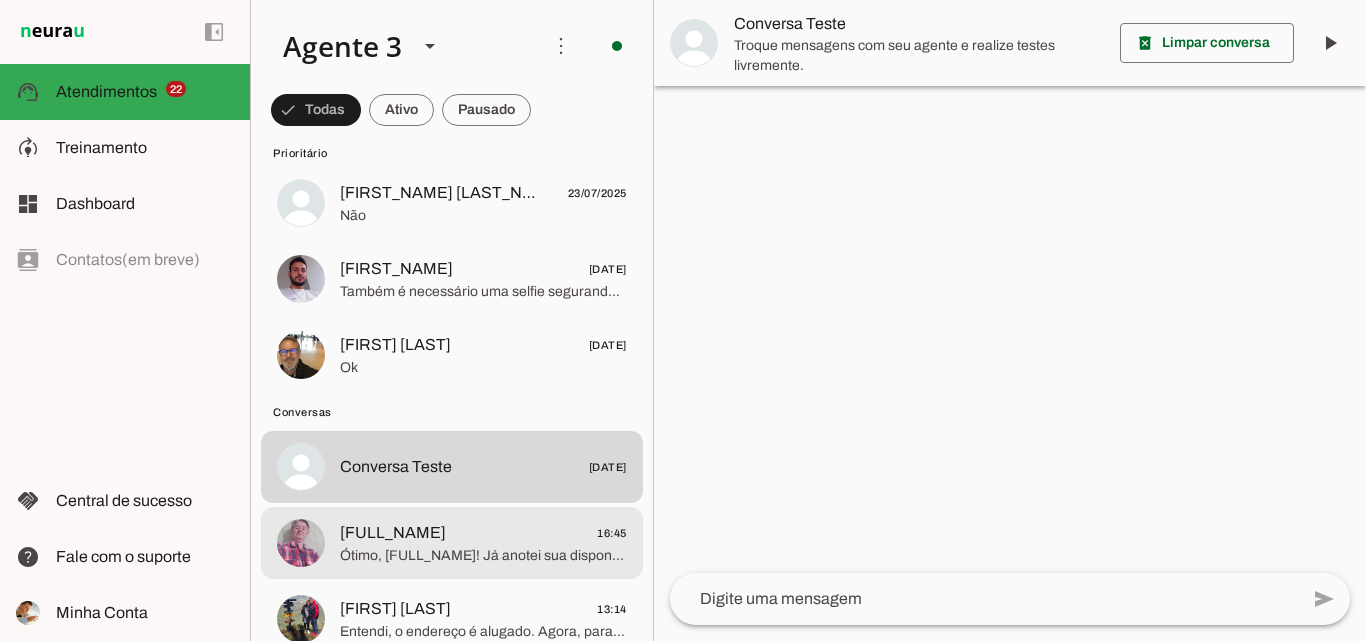 scroll, scrollTop: 1600, scrollLeft: 0, axis: vertical 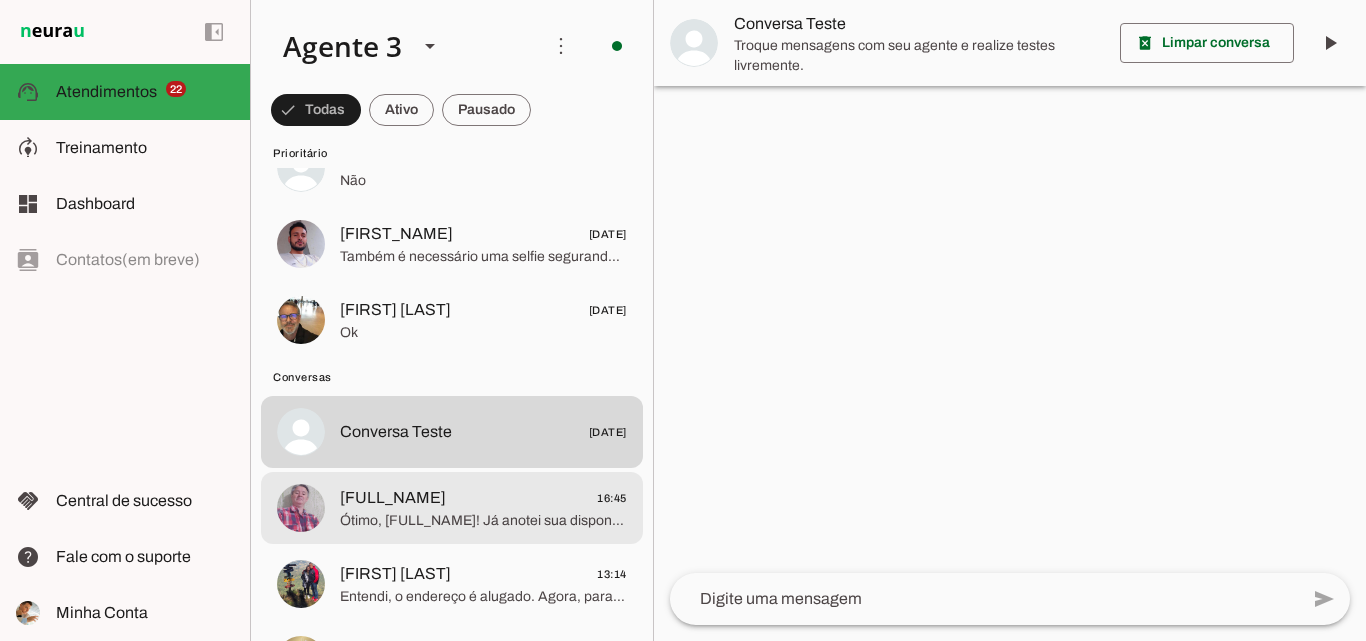 click on "Ótimo, Waldir! Já anotei sua disponibilidade para amanhã pela manhã ou à tarde. Vou encaminhar seu pedido para aprovação e avisar a equipe de instalação para entrarem em contato e confirmarem o melhor horário com você.
Lembrando que o pagamento será feito via boleto bancário, com a primeira parcela vencendo 7 dias após a instalação. Se precisar de alguma personalização na data de vencimento, podemos negociar com o setor financeiro.
Agradeço pela confiança em escolher a ParanhanaNET! Estou à disposição para ajudar sempre que precisar. Aproveito para lembrar que você pode participar da campanha indique e ganhe, onde cada amigo que você indicar e contratar seu plano pode gerar descontos na sua mensalidade.
Se tiver mais alguma dúvida ou quiser fechar, é só falar!" 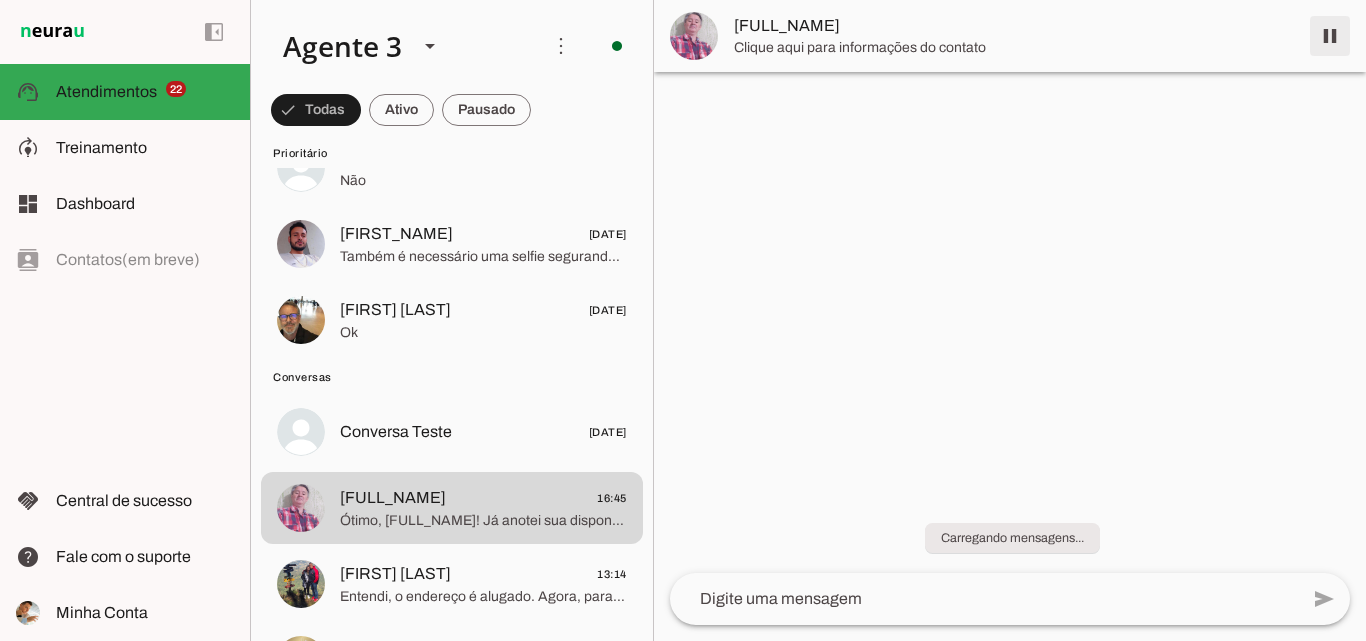 click at bounding box center (1330, 36) 